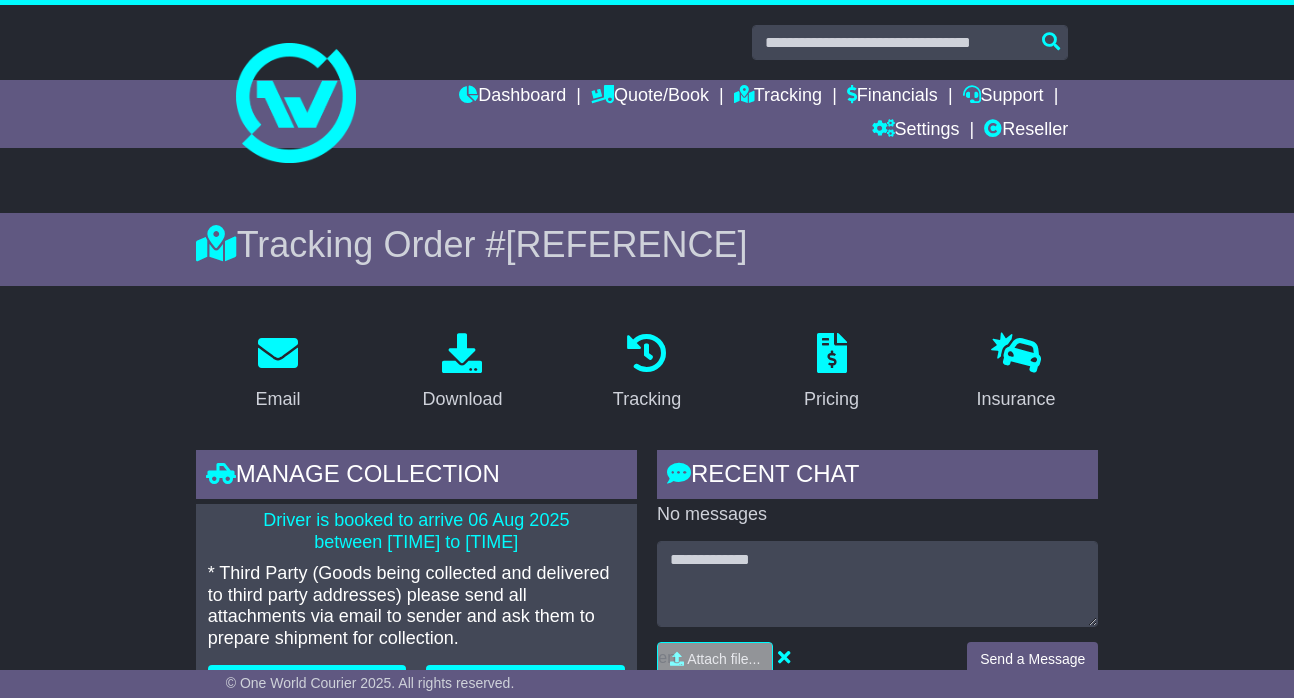 scroll, scrollTop: 0, scrollLeft: 0, axis: both 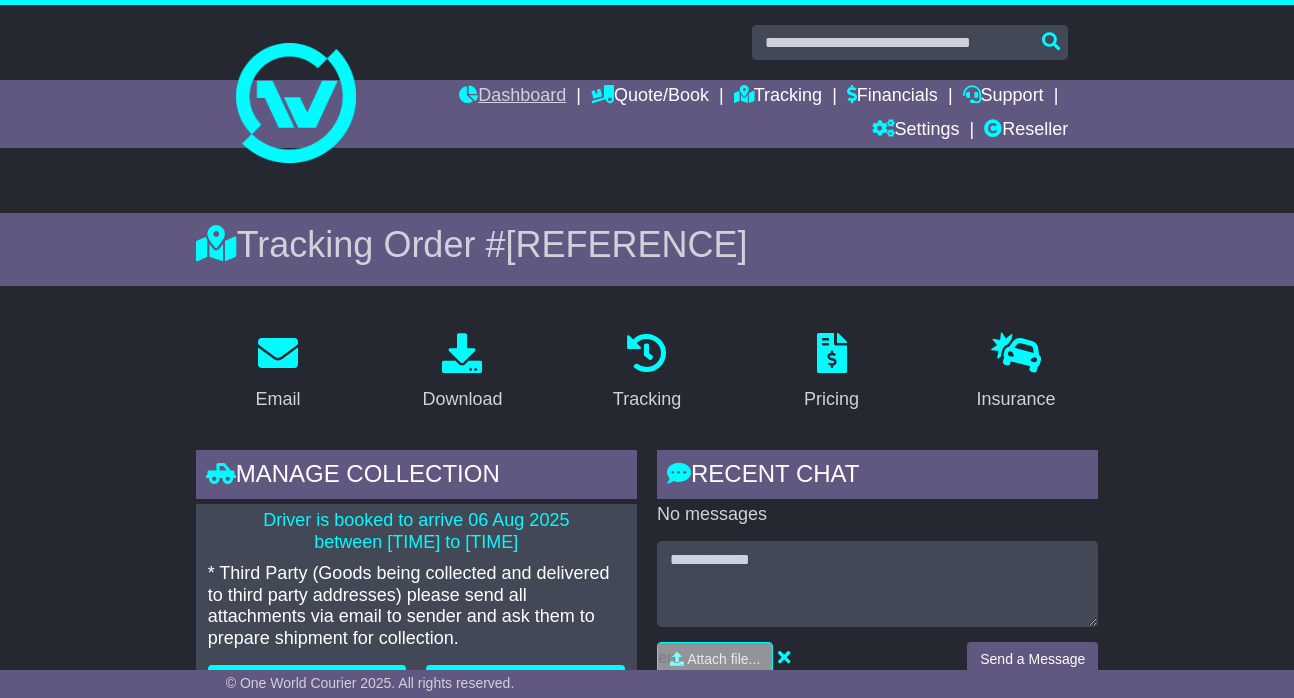 click on "Dashboard" at bounding box center (512, 97) 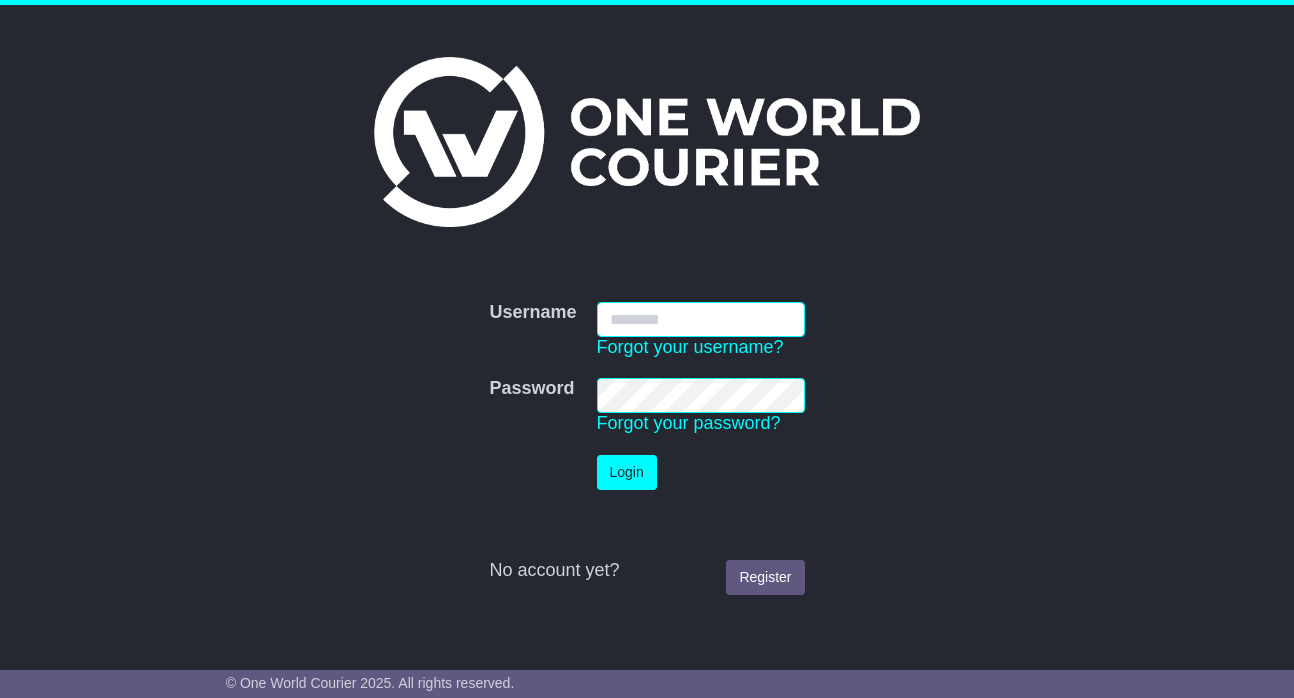 scroll, scrollTop: 0, scrollLeft: 0, axis: both 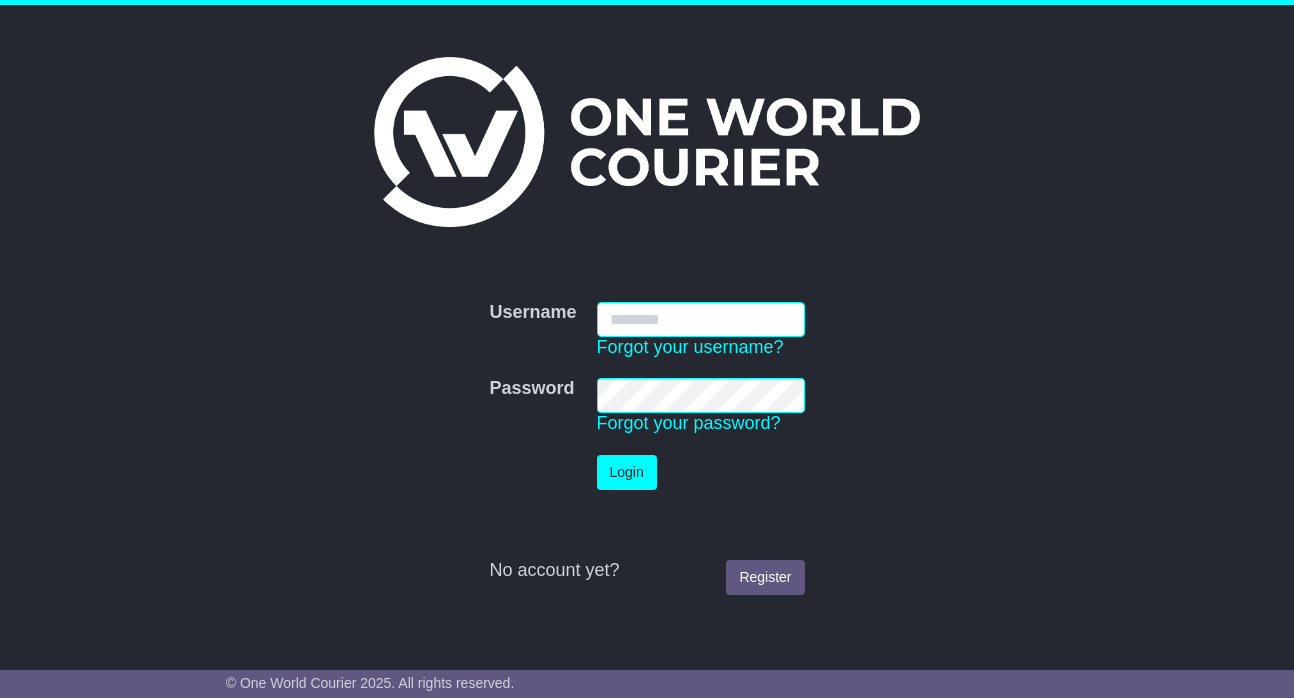 type on "**********" 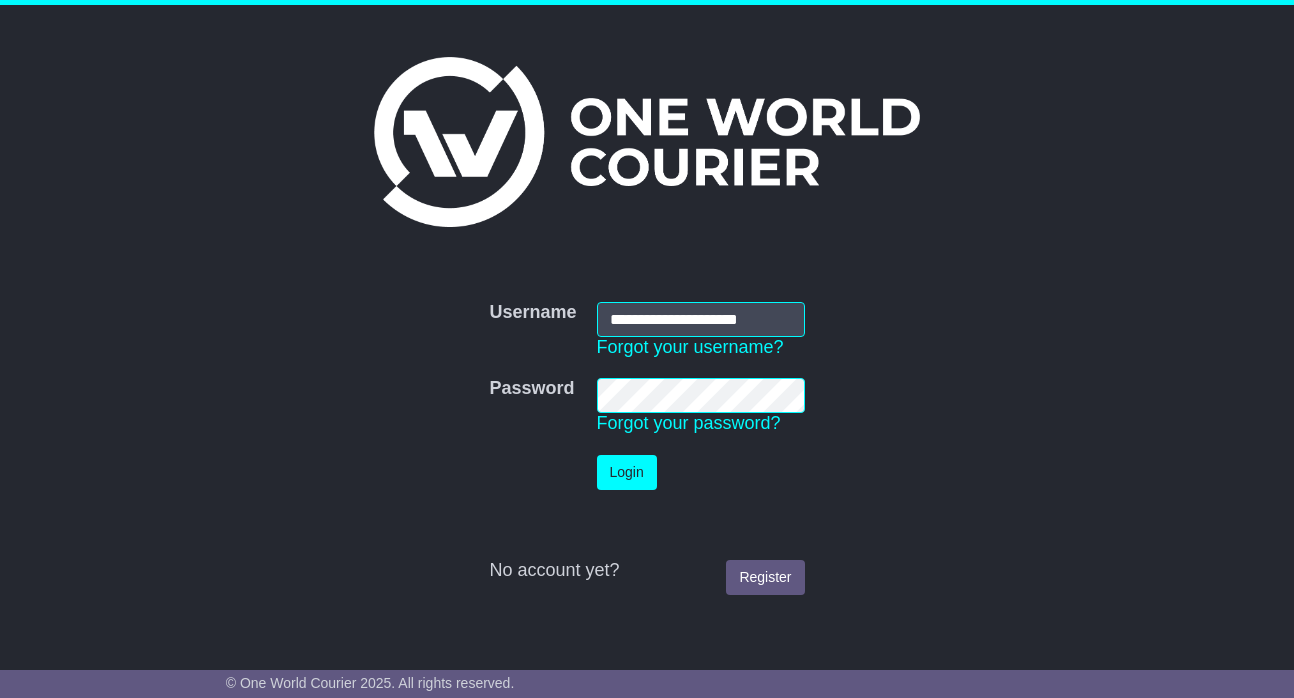 click on "Login" at bounding box center [627, 472] 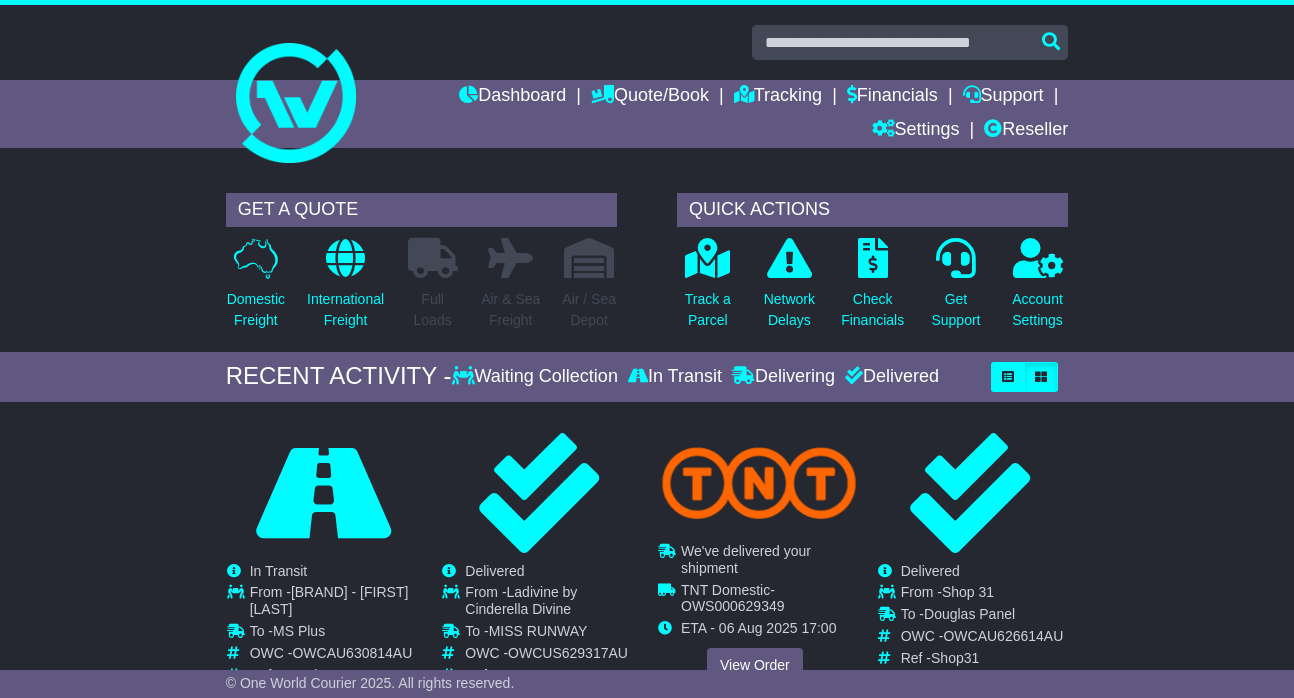 scroll, scrollTop: 0, scrollLeft: 0, axis: both 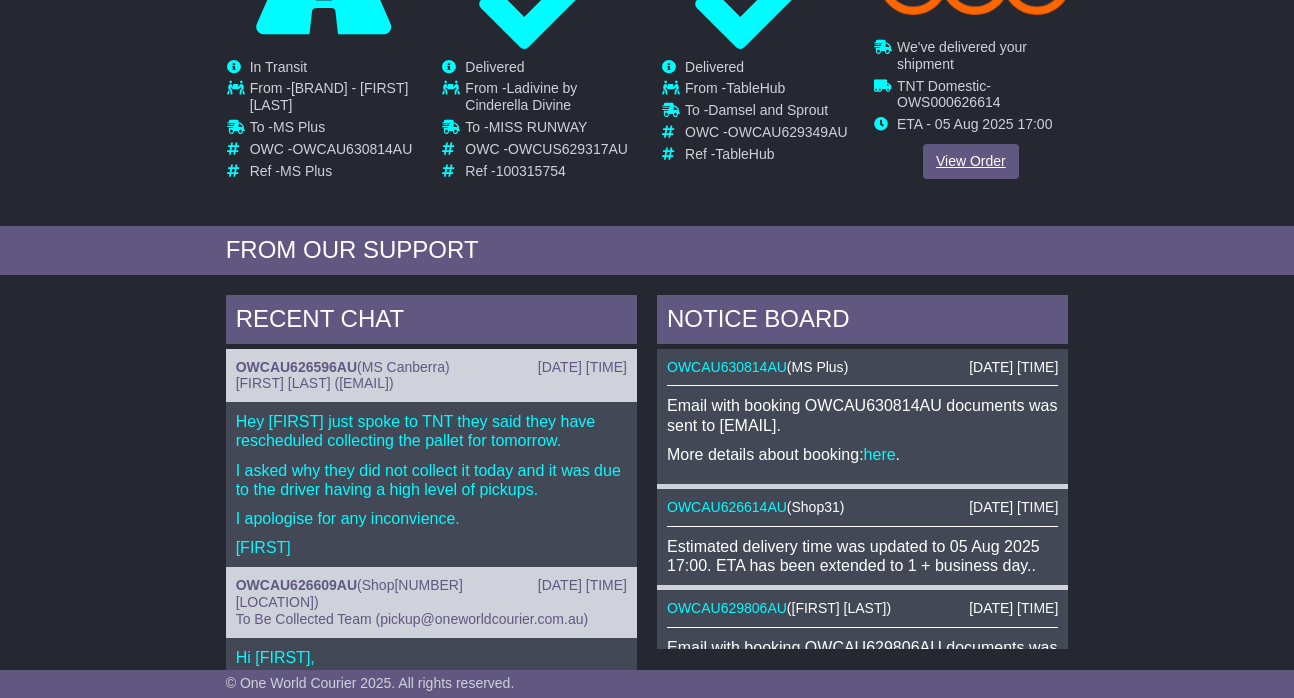 click on "View Order" at bounding box center (971, 160) 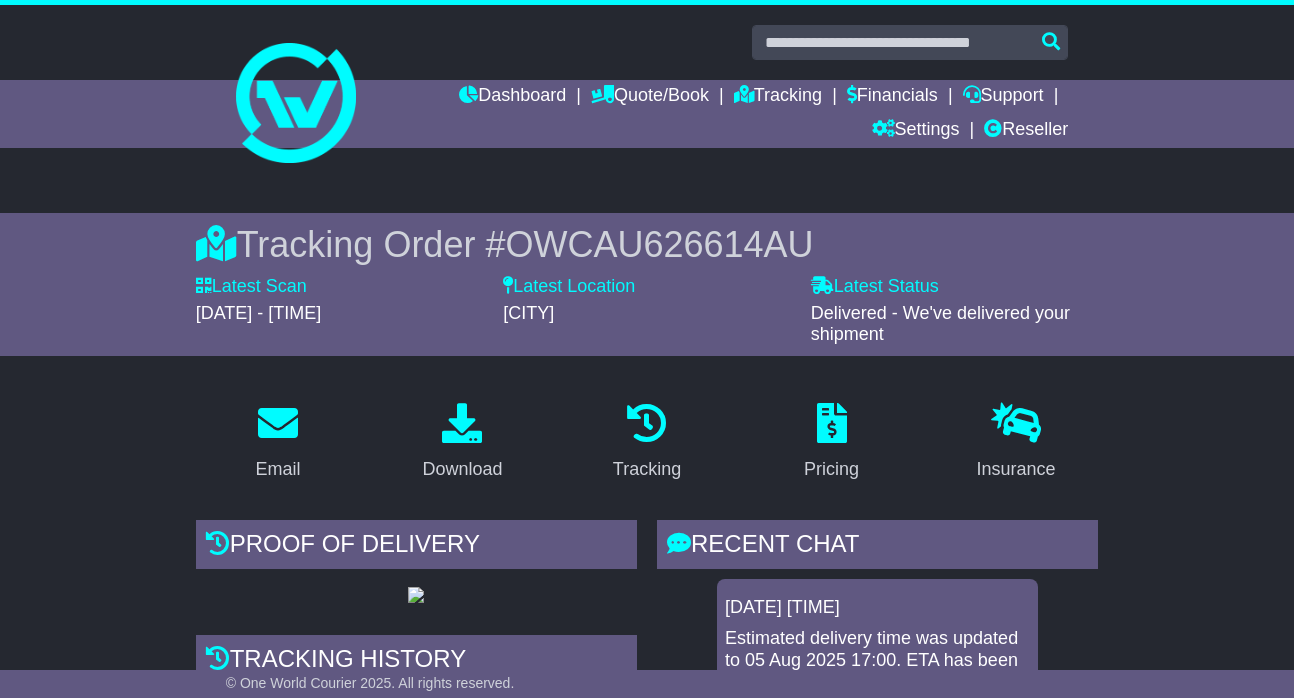 scroll, scrollTop: 0, scrollLeft: 0, axis: both 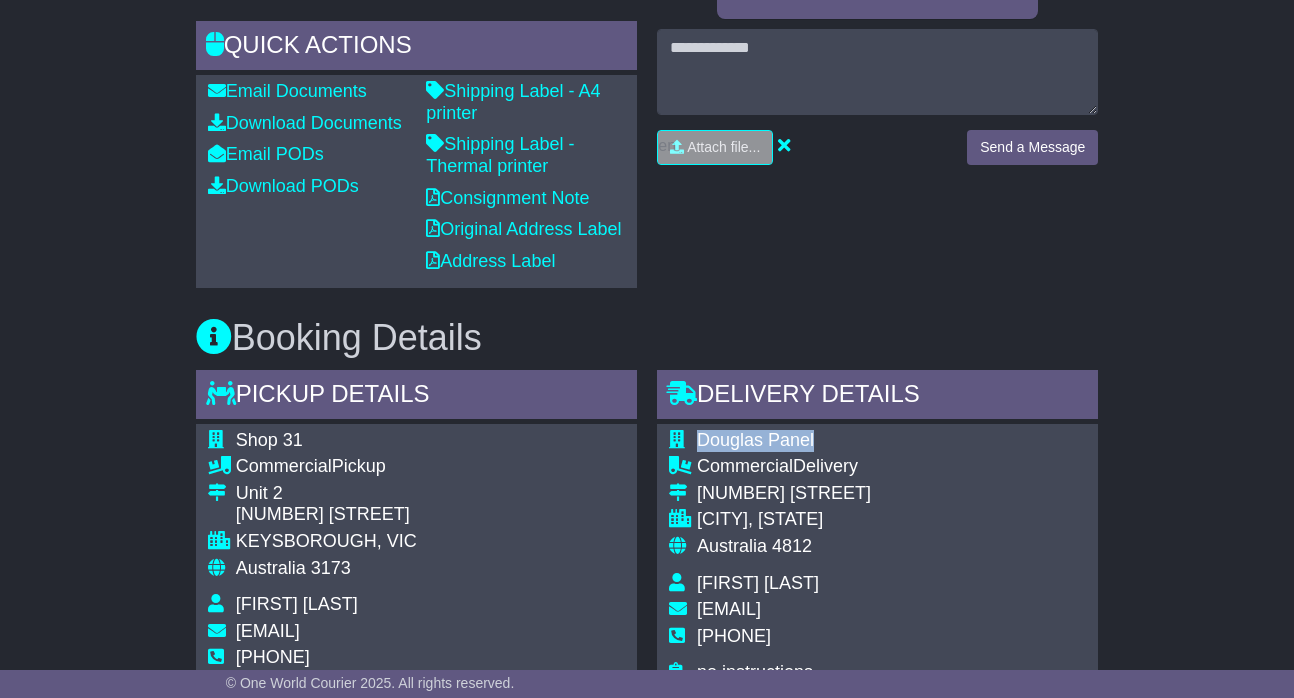 drag, startPoint x: 699, startPoint y: 509, endPoint x: 816, endPoint y: 498, distance: 117.51595 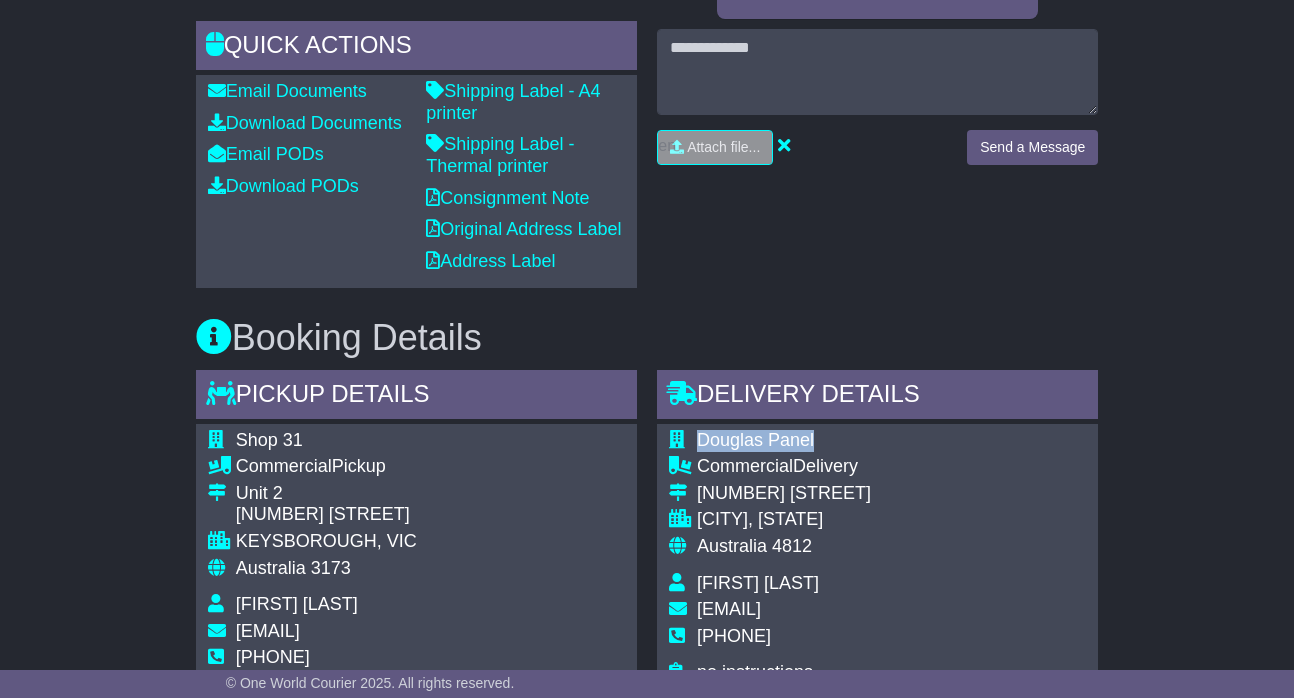 click on "Douglas Panel" at bounding box center (784, 443) 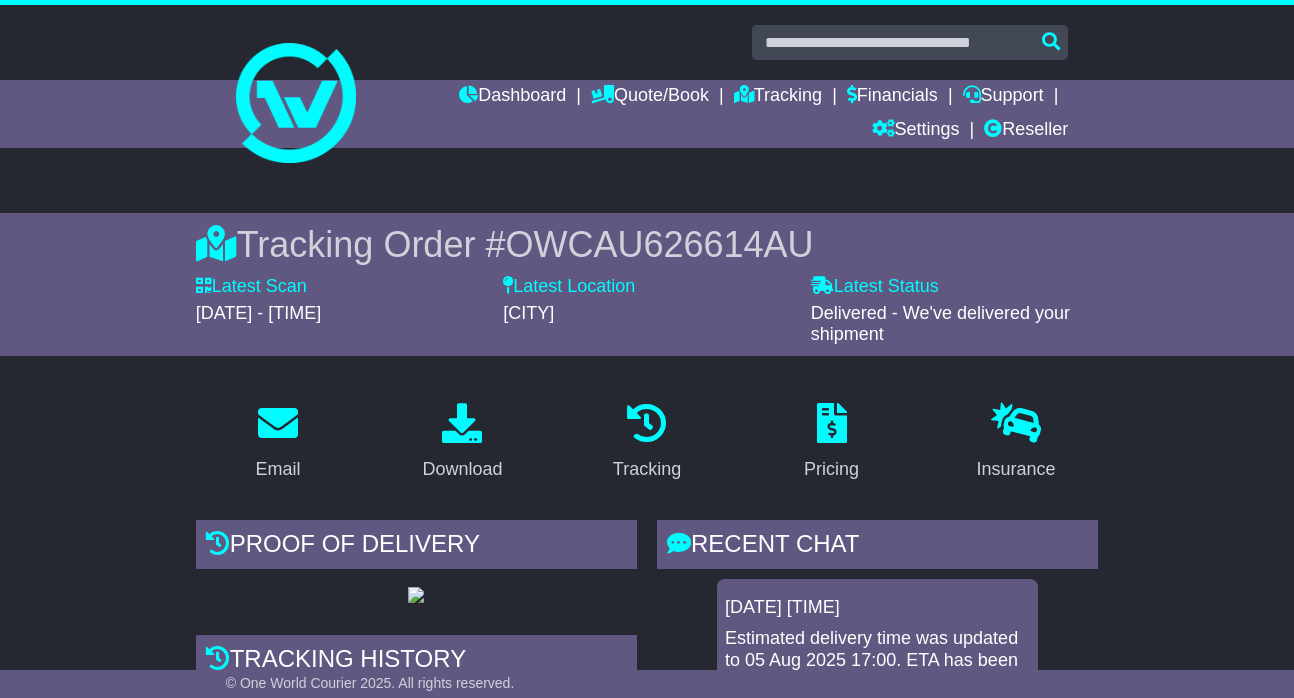 scroll, scrollTop: 0, scrollLeft: 0, axis: both 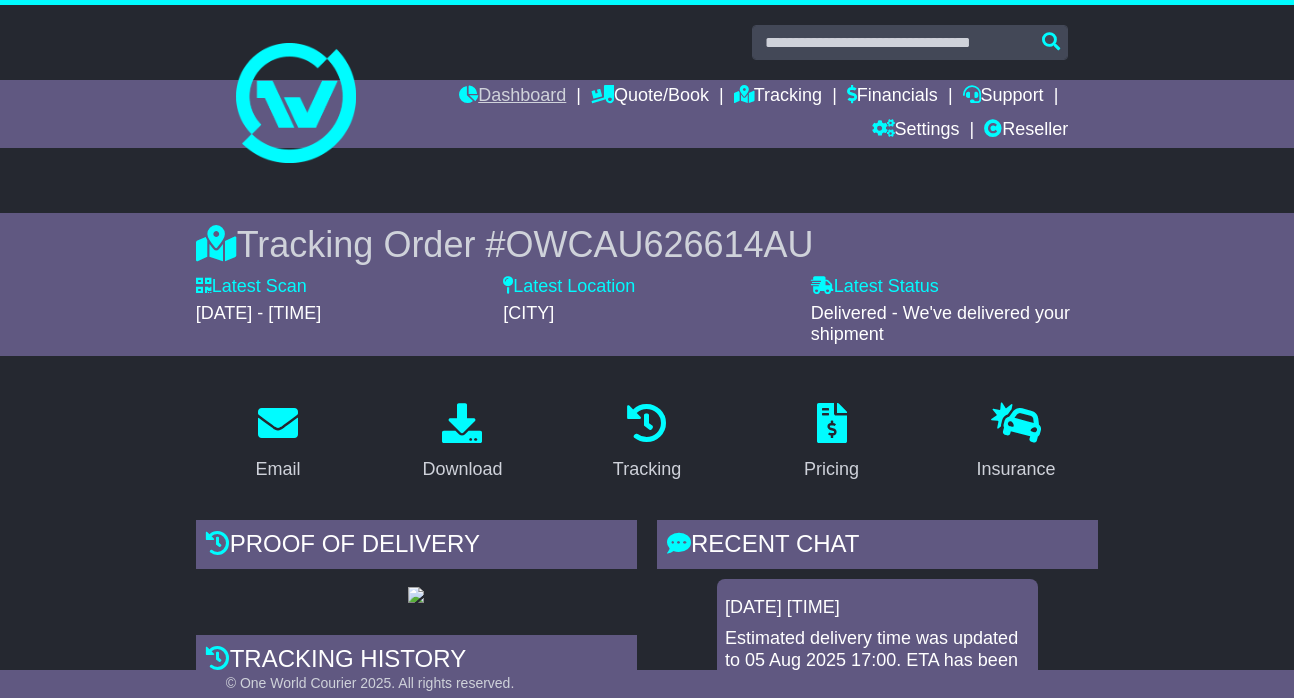 click on "Dashboard" at bounding box center [512, 97] 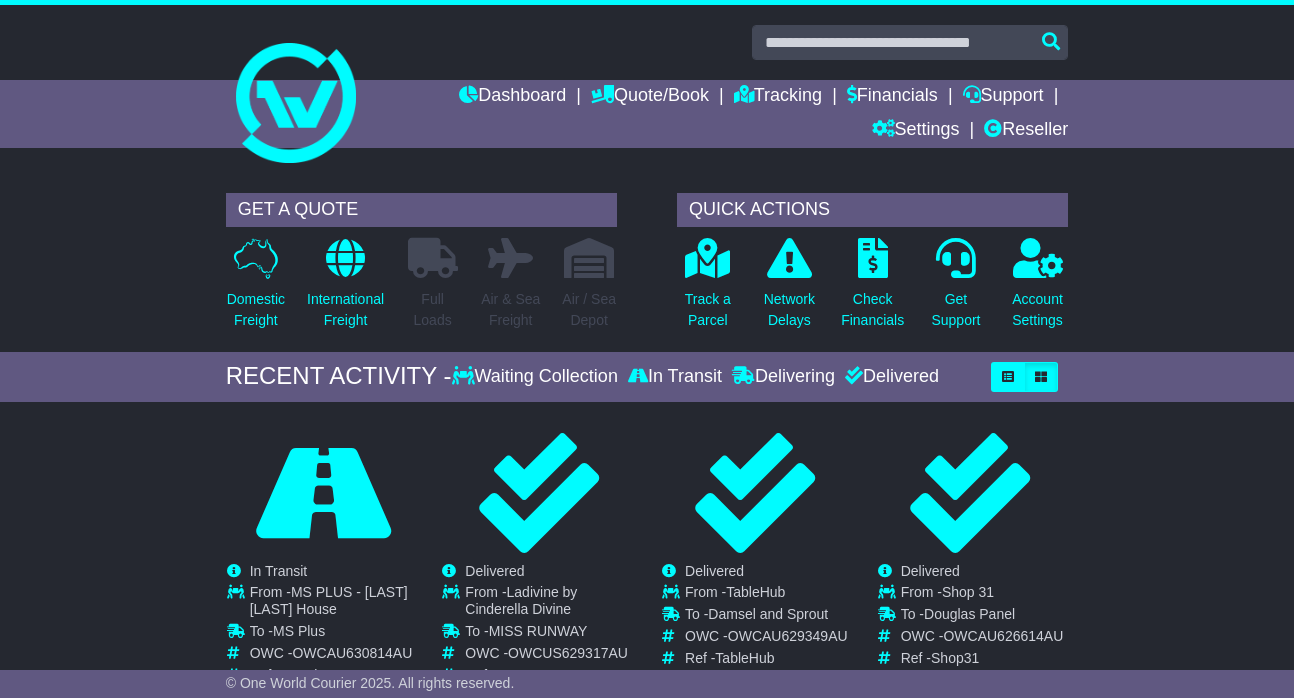 scroll, scrollTop: 0, scrollLeft: 0, axis: both 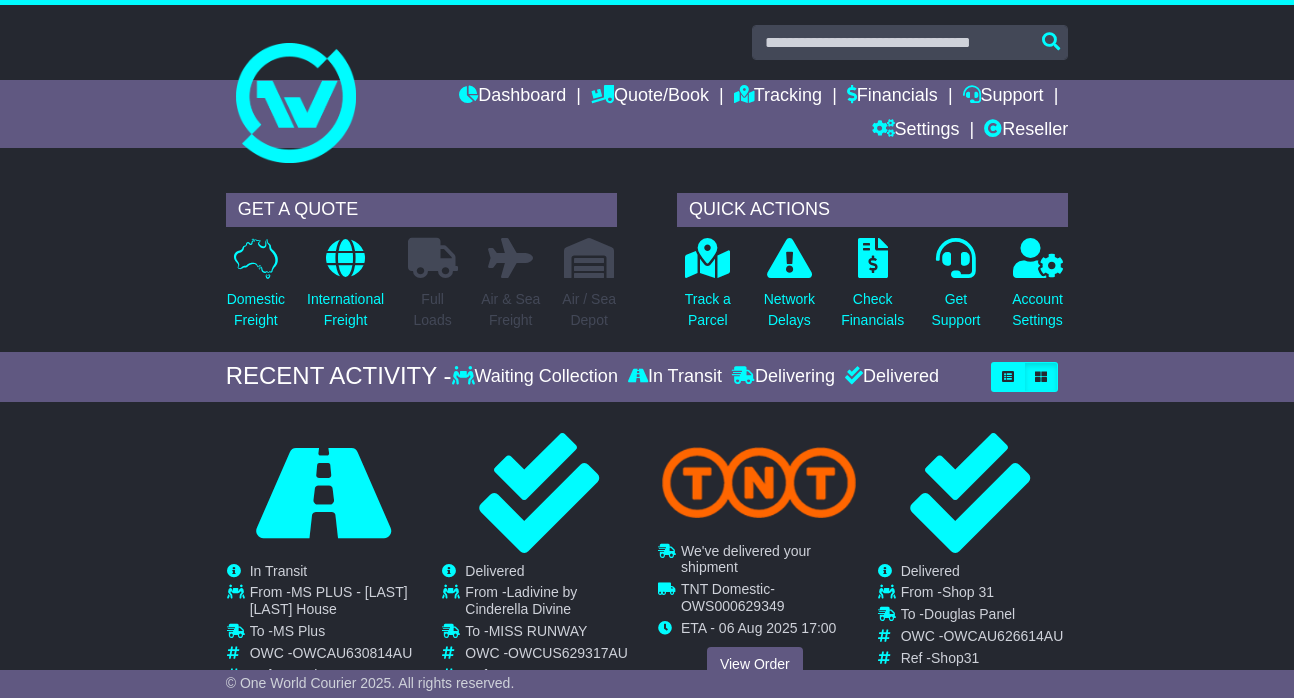 click on "View Order" at bounding box center (755, 664) 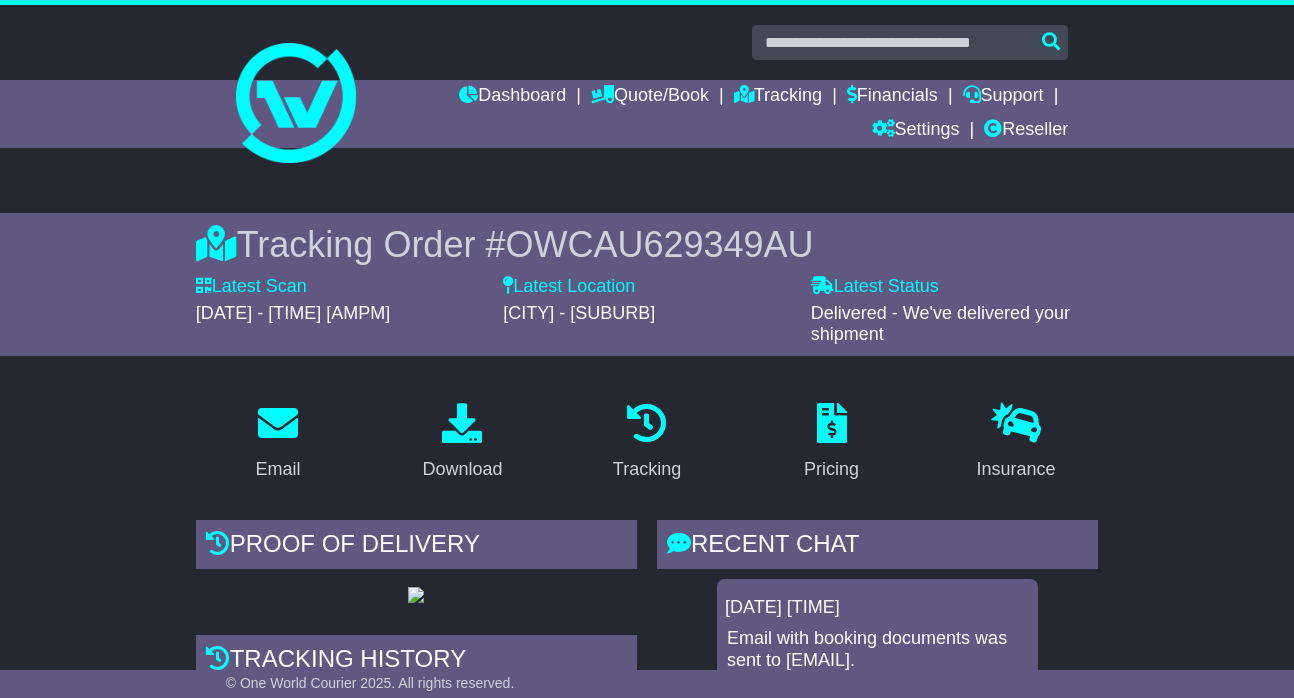 scroll, scrollTop: 0, scrollLeft: 0, axis: both 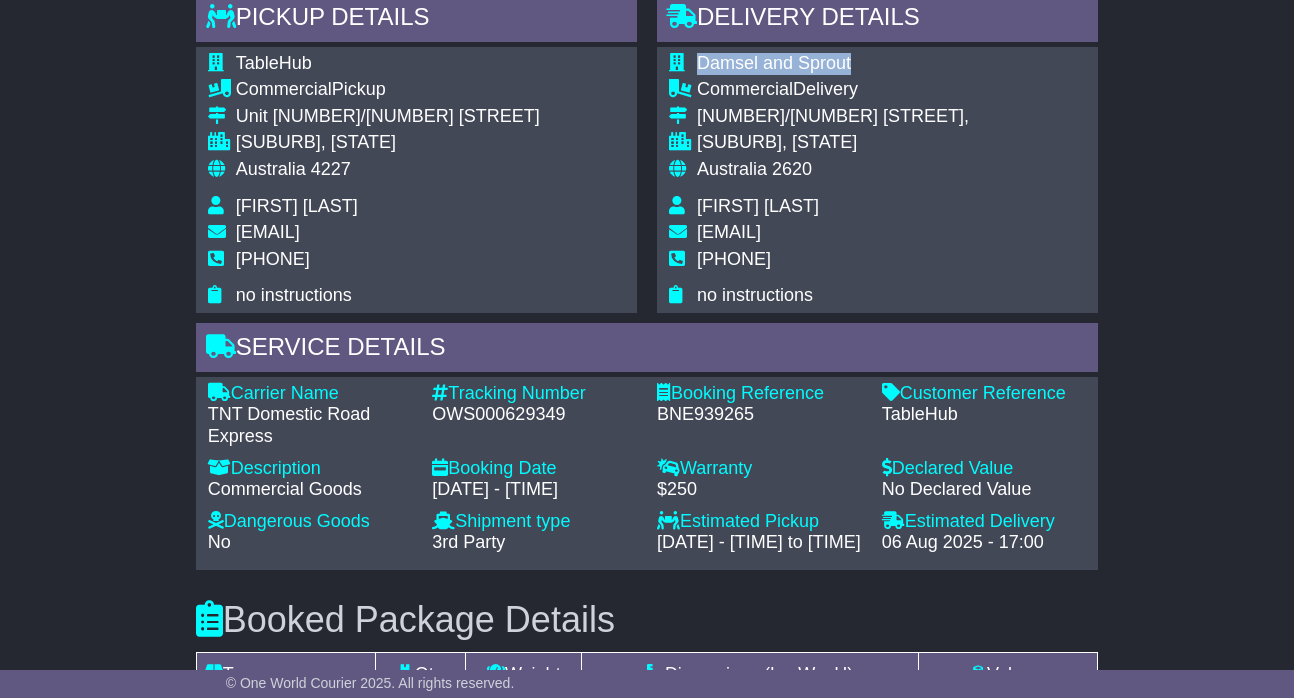 drag, startPoint x: 700, startPoint y: 131, endPoint x: 848, endPoint y: 133, distance: 148.01352 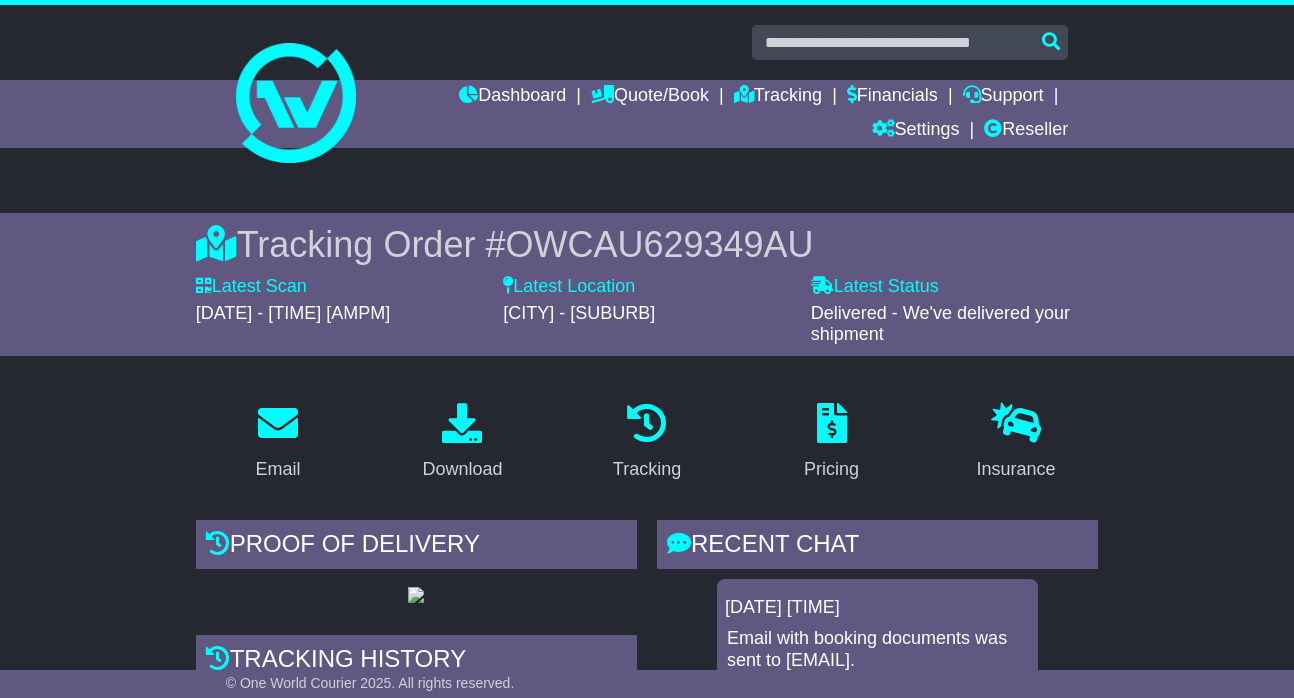 scroll, scrollTop: 0, scrollLeft: 0, axis: both 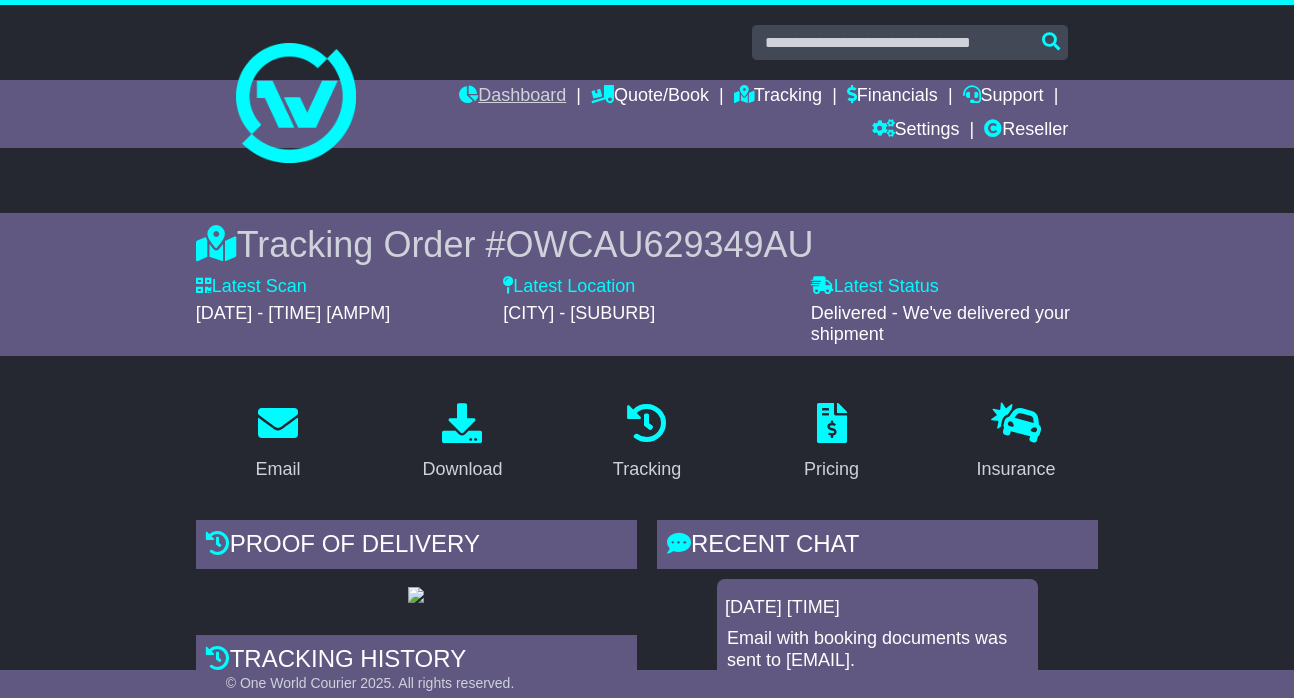 click on "Dashboard" at bounding box center (512, 97) 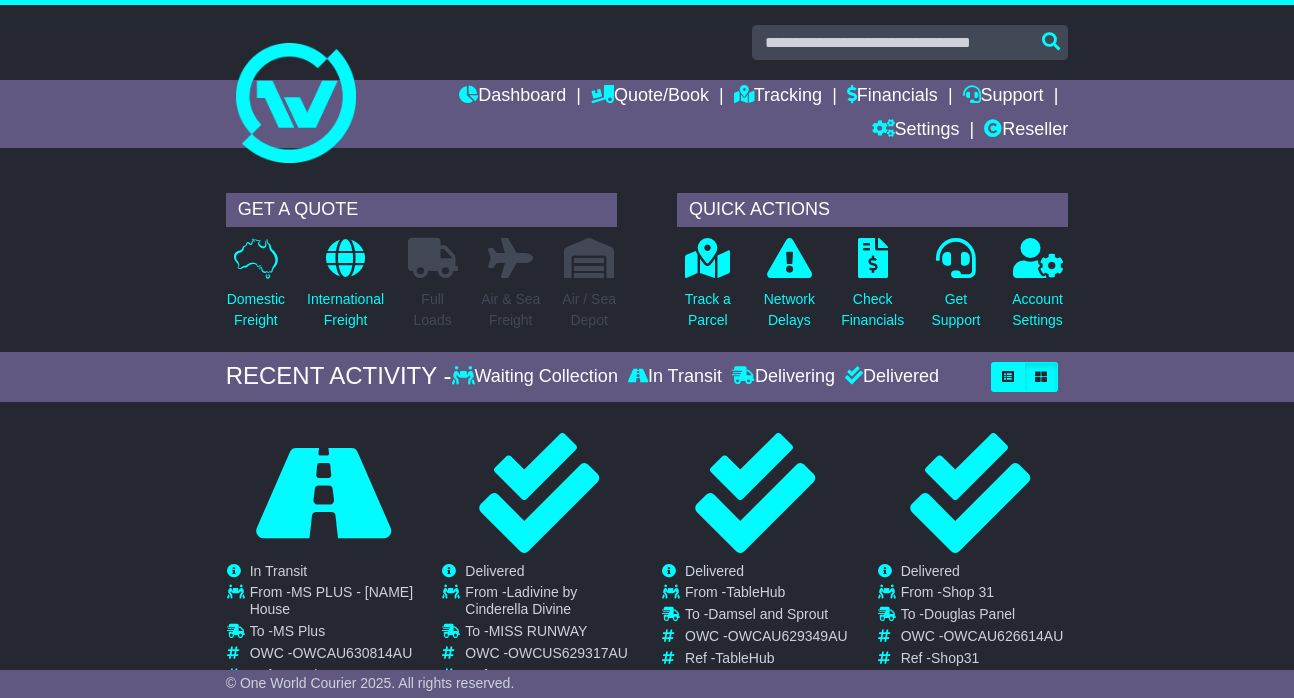 scroll, scrollTop: 0, scrollLeft: 0, axis: both 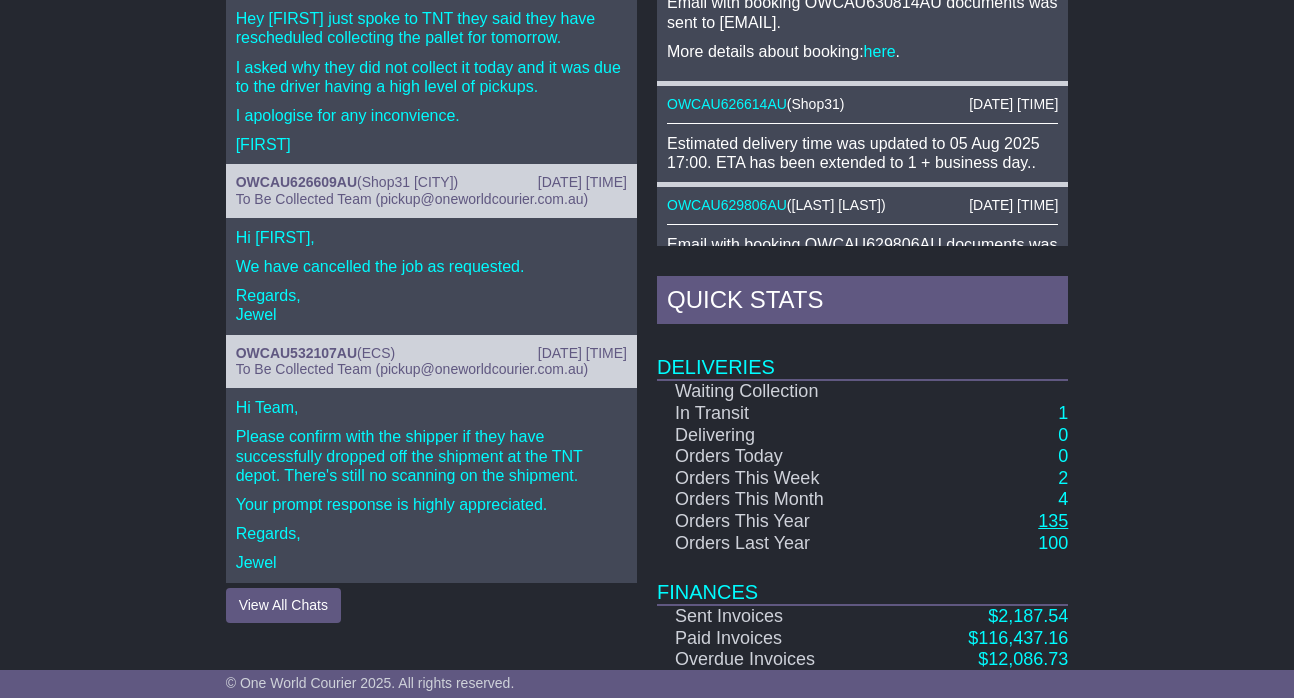 click on "135" at bounding box center (1053, 521) 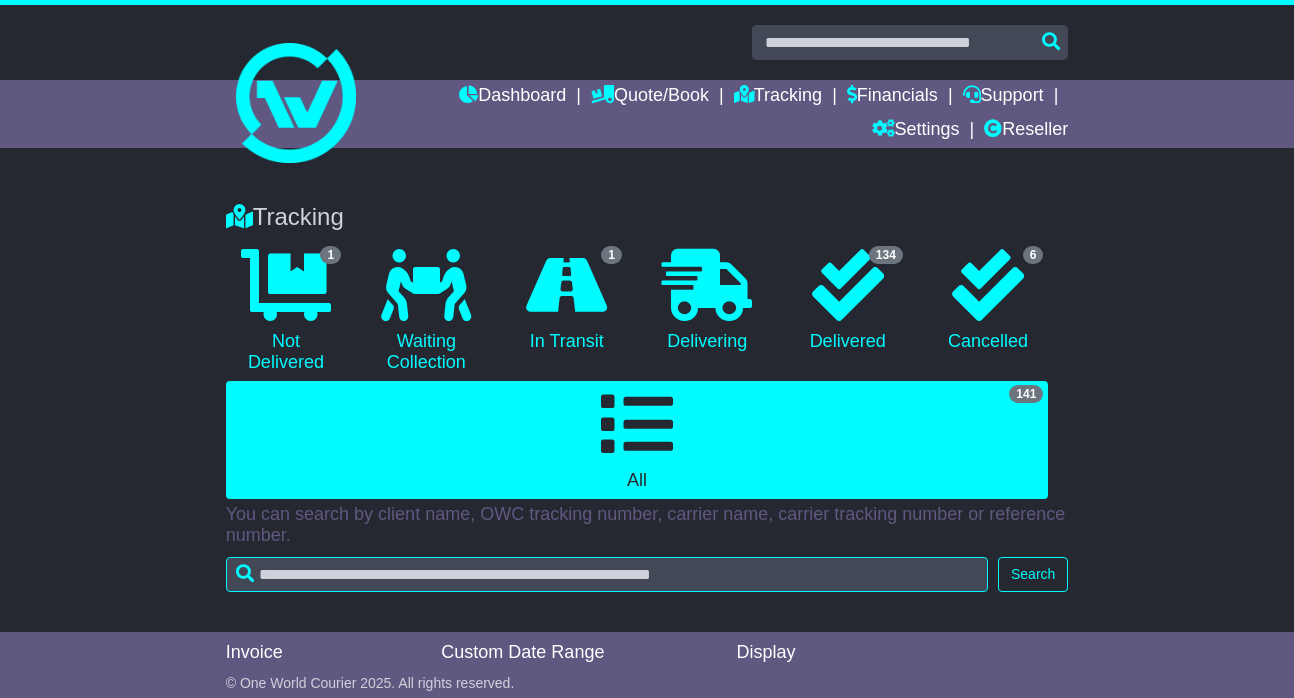 scroll, scrollTop: 0, scrollLeft: 0, axis: both 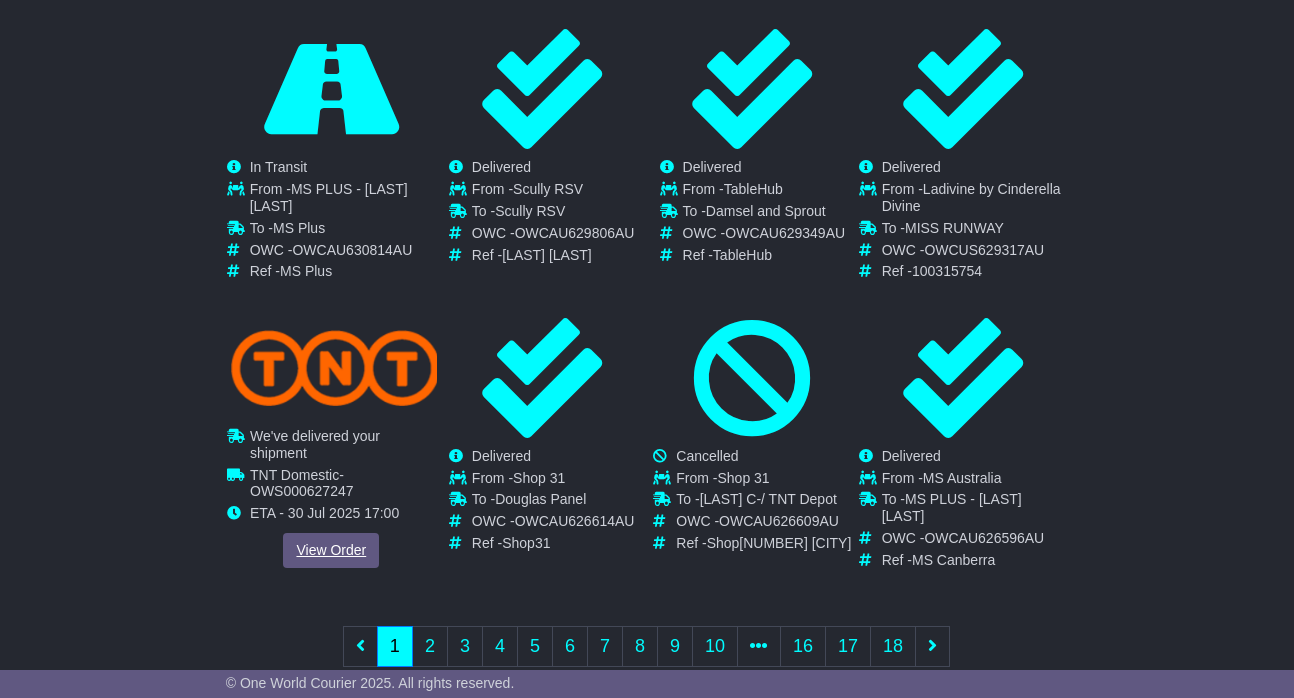 click on "View Order" at bounding box center [331, 549] 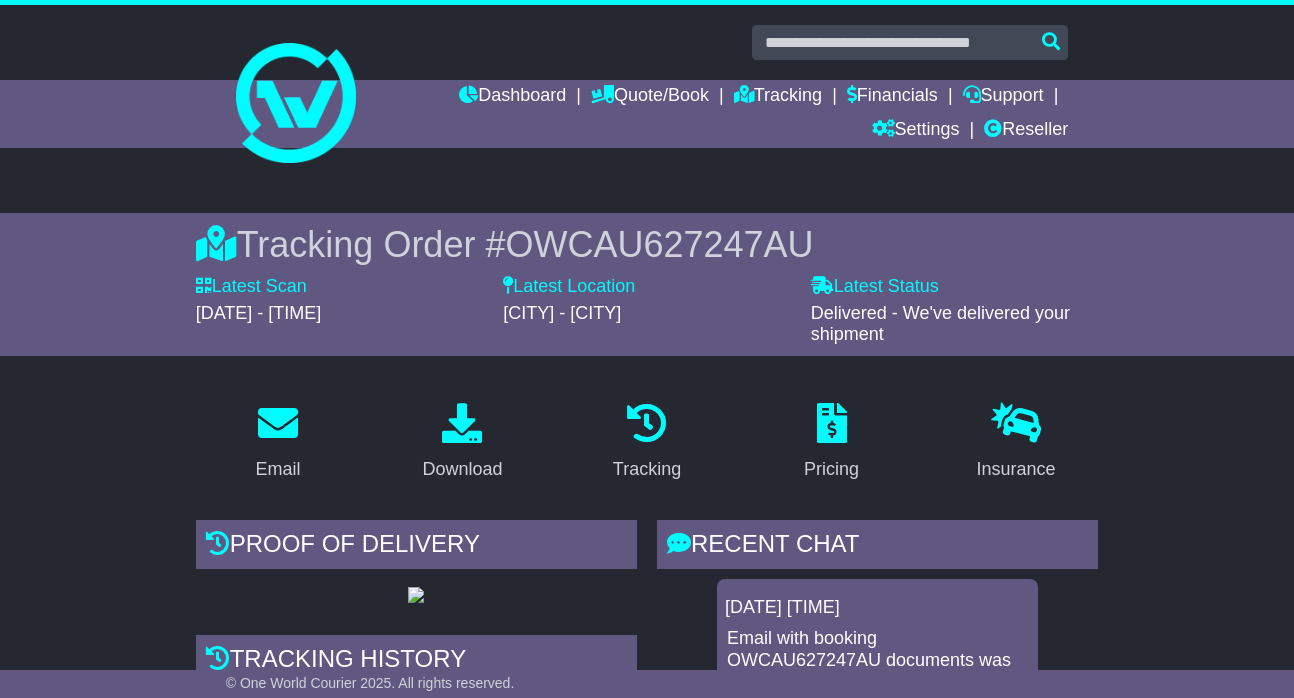 scroll, scrollTop: 0, scrollLeft: 0, axis: both 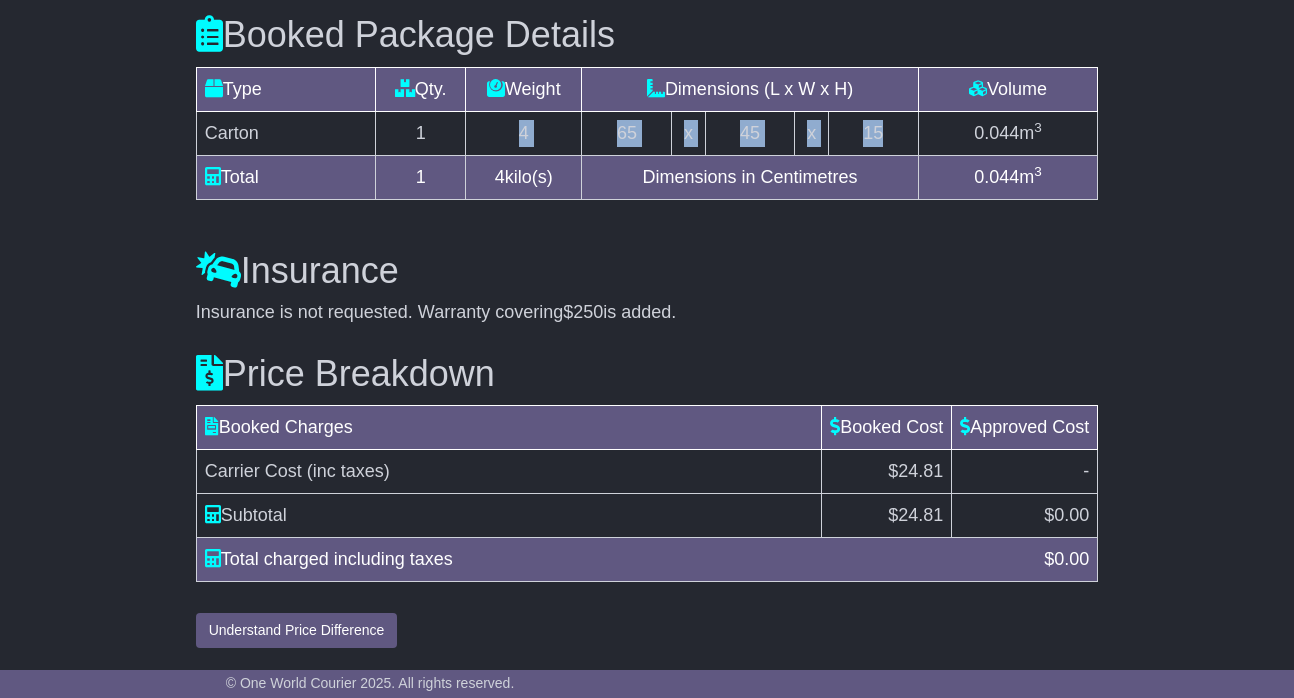 drag, startPoint x: 505, startPoint y: 135, endPoint x: 911, endPoint y: 137, distance: 406.0049 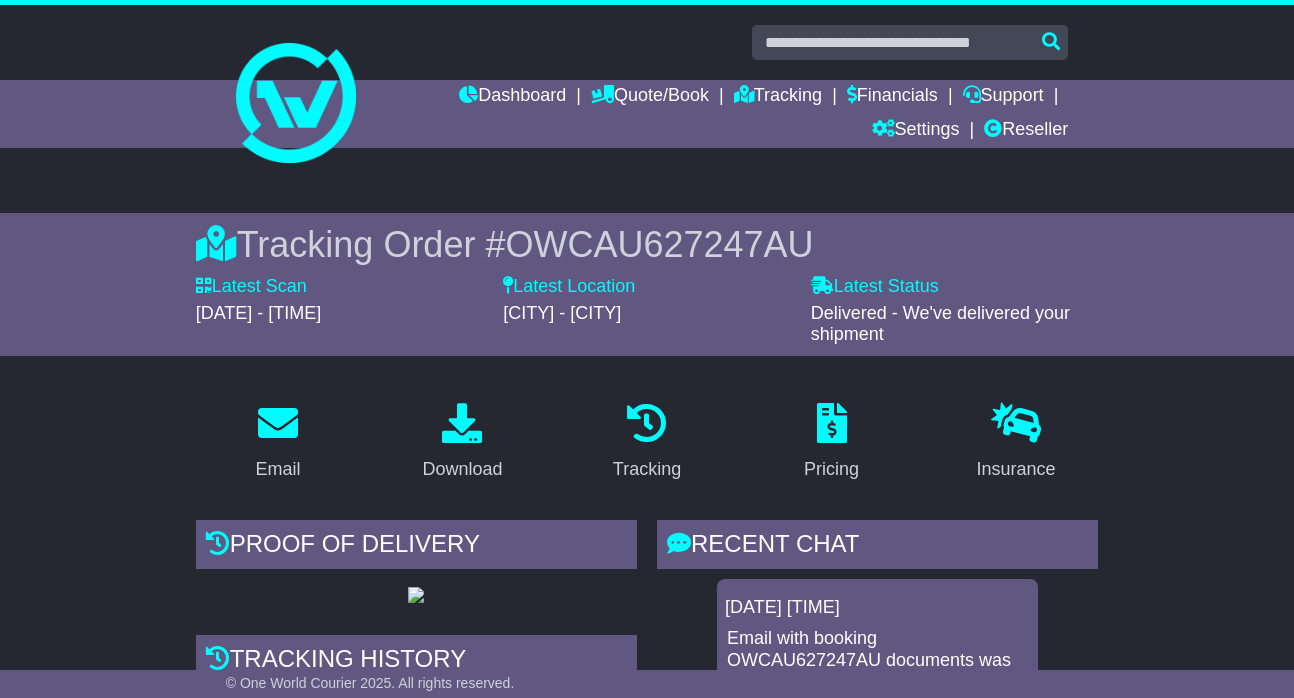 scroll, scrollTop: 0, scrollLeft: 0, axis: both 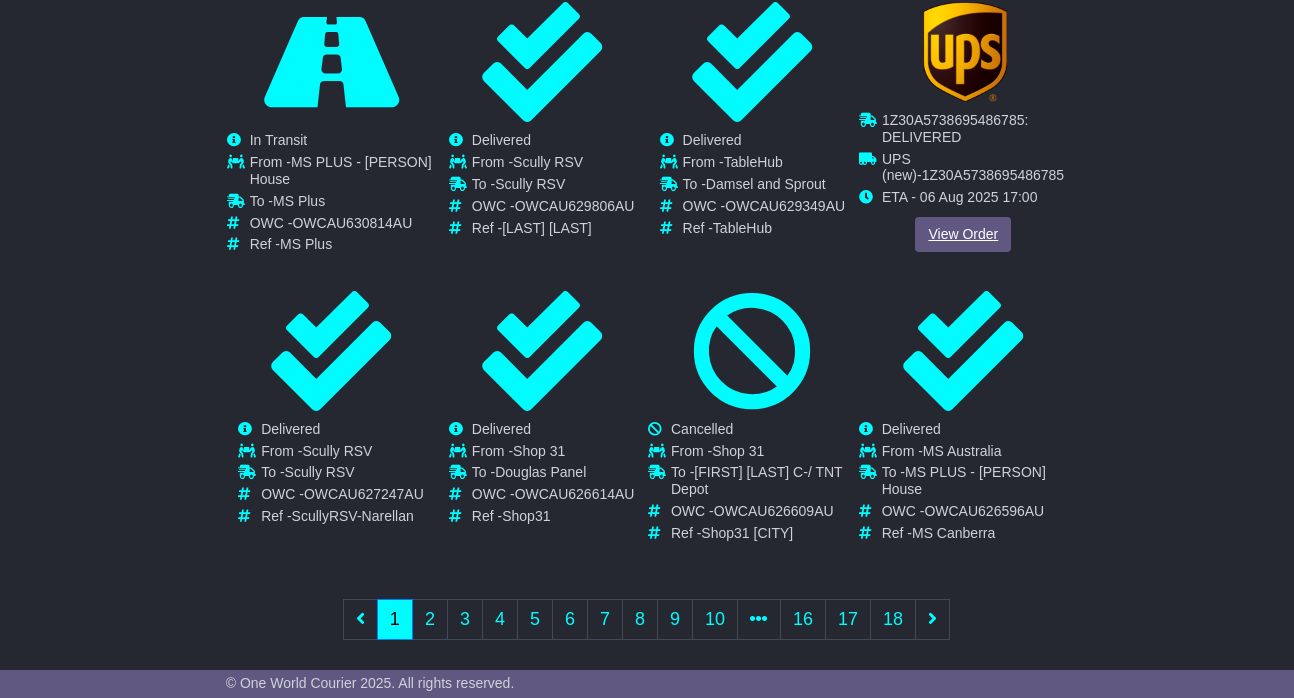 click on "View Order" at bounding box center [963, 234] 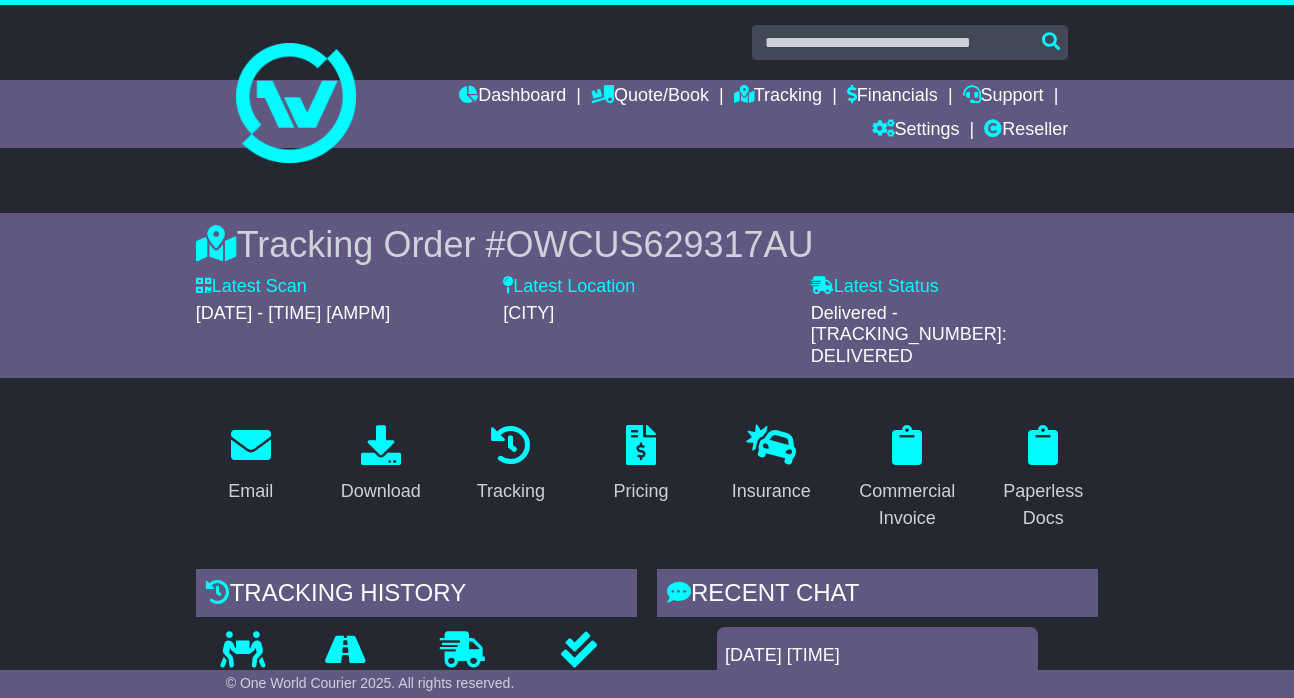 scroll, scrollTop: 0, scrollLeft: 0, axis: both 